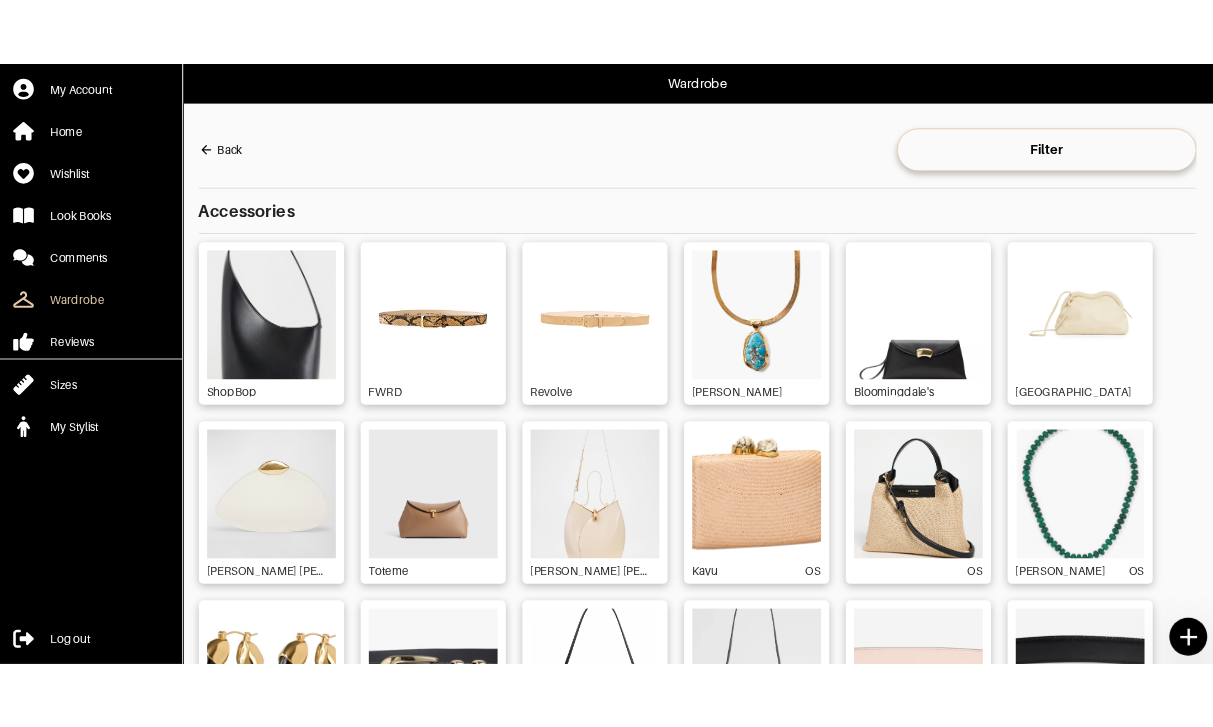 scroll, scrollTop: 0, scrollLeft: 0, axis: both 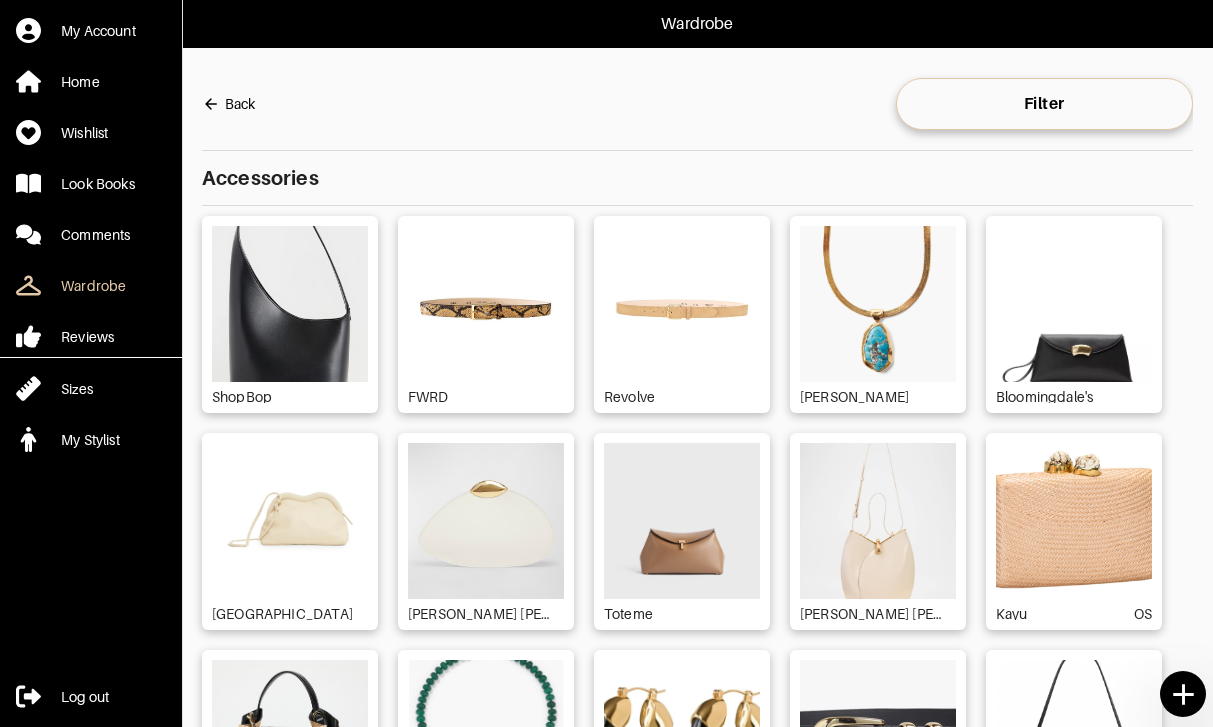 click 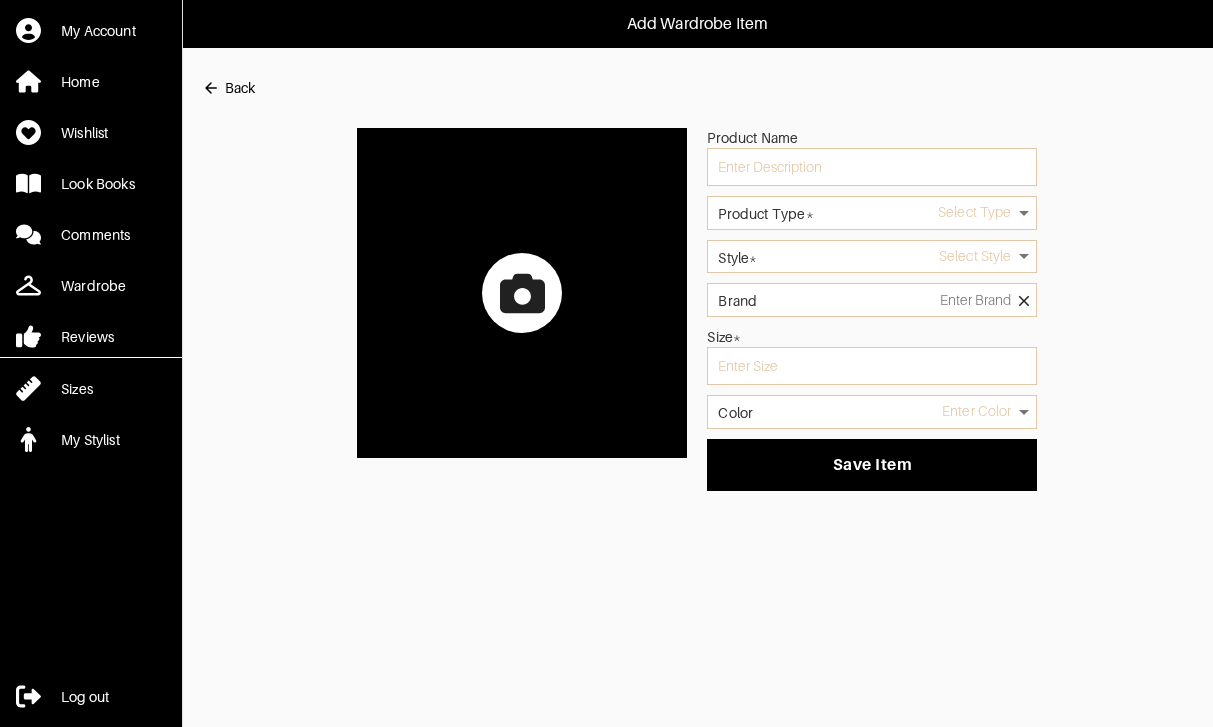 click 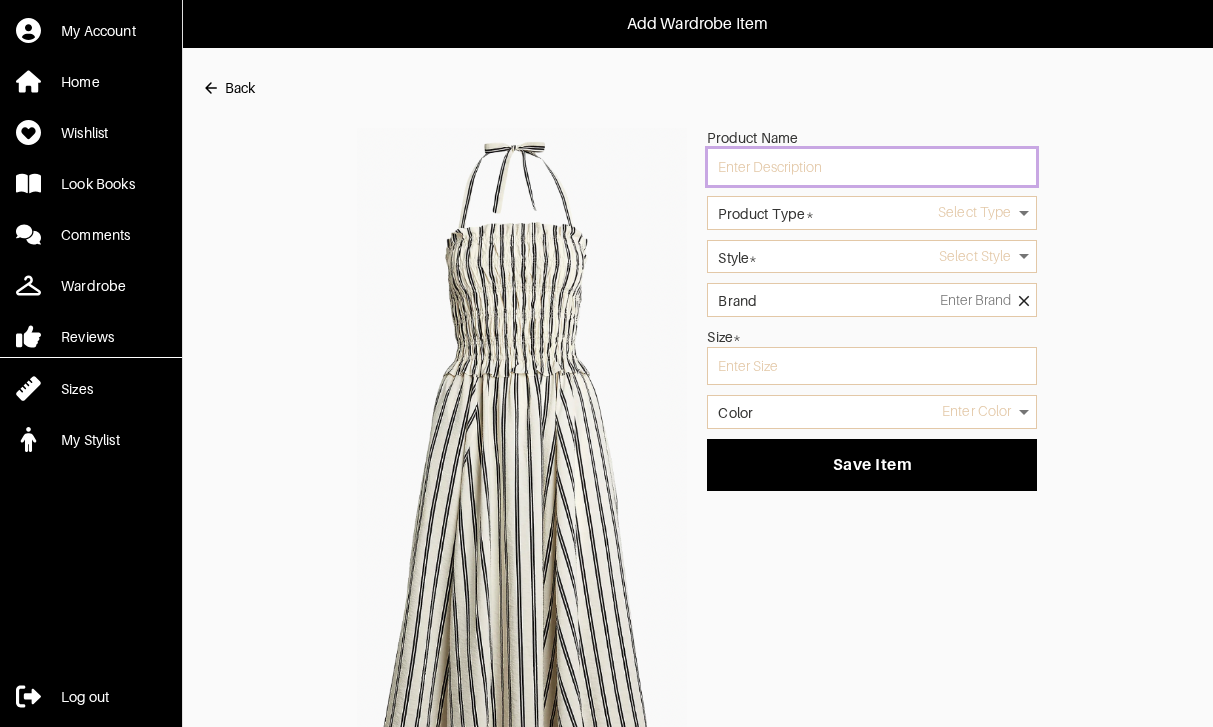 click at bounding box center (872, 167) 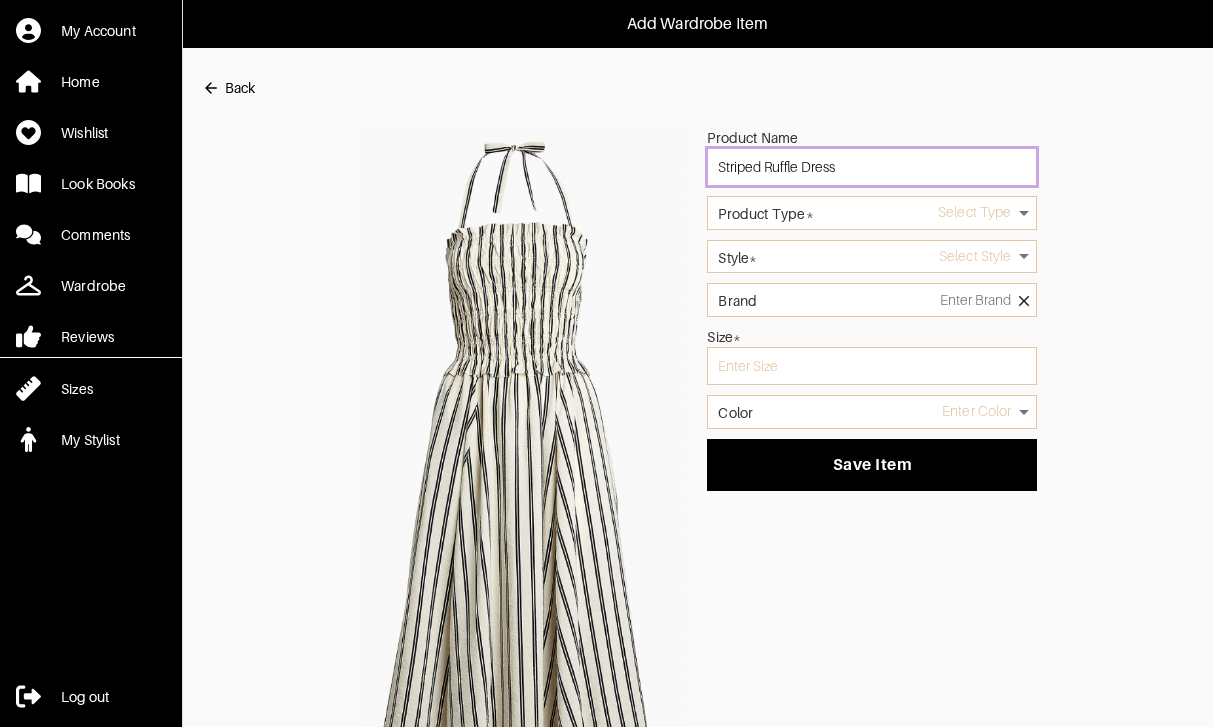 type on "Striped Ruffle Dress" 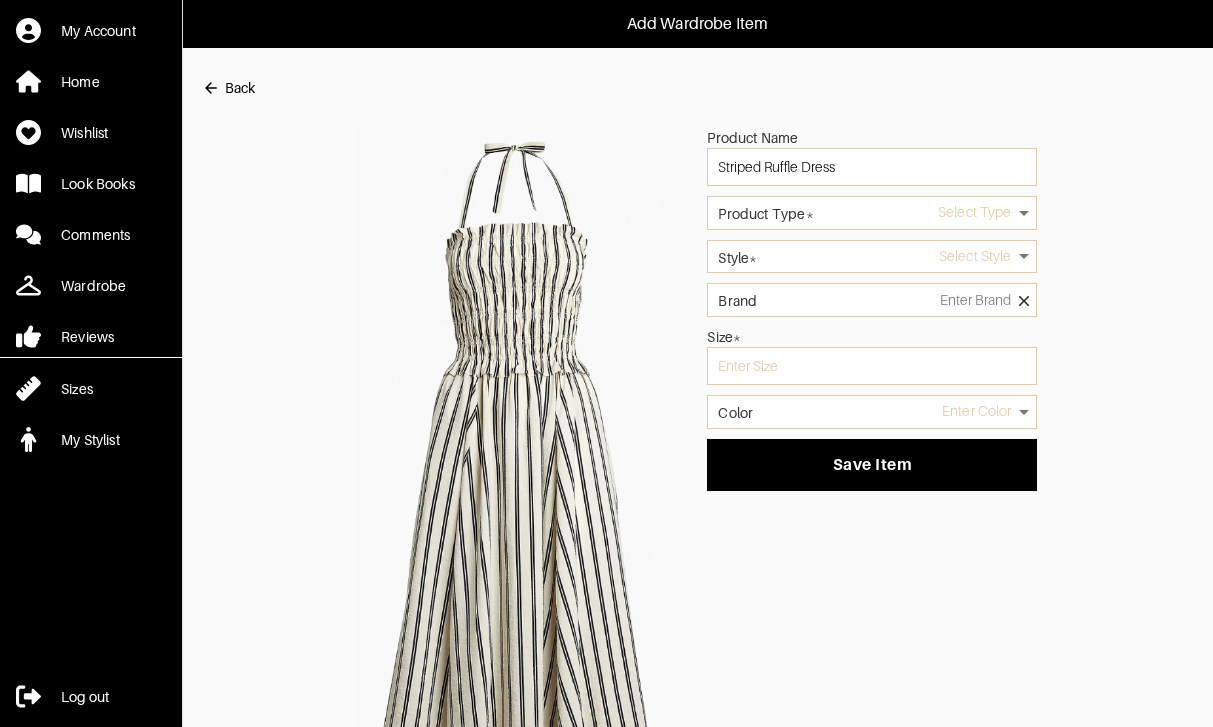click on "Add Wardrobe Item My Account Home Wishlist Look Books Comments Wardrobe Reviews Sizes My Stylist Log out Back Product Name Striped Ruffle Dress Product Type* Select Type Style* Select Style Brand Size* Color Enter Color Save Item Garmentier" at bounding box center [606, 413] 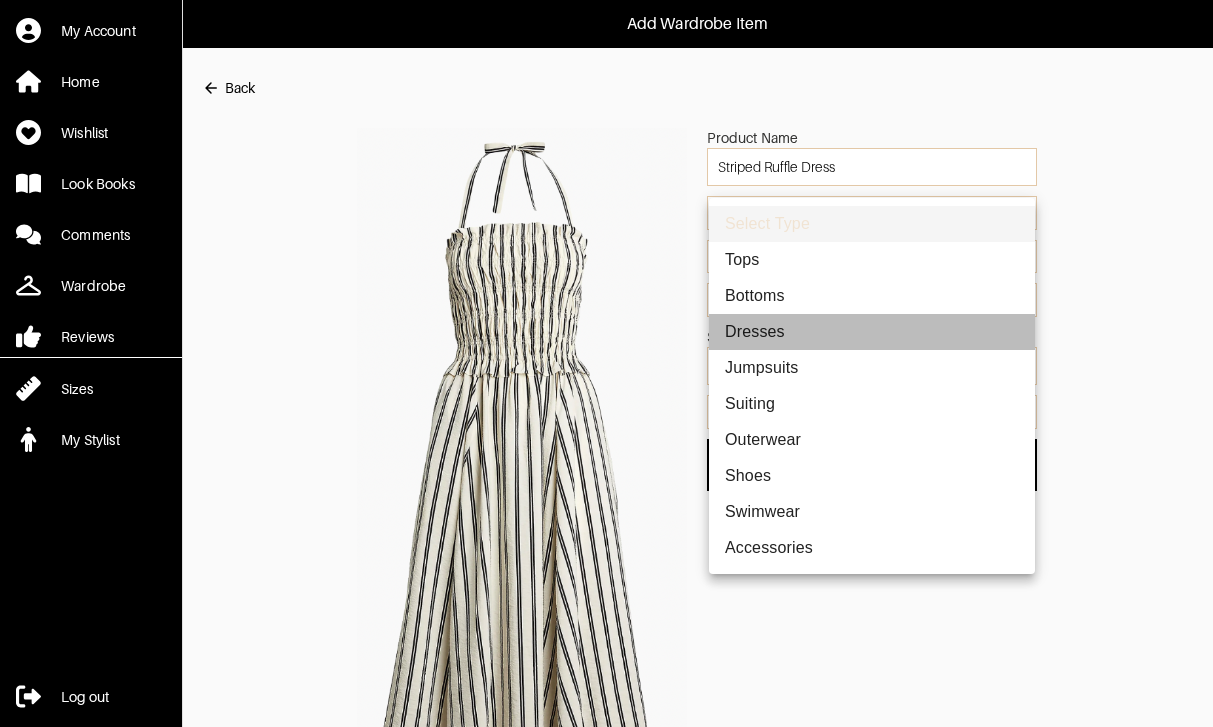 click on "Dresses" at bounding box center [872, 332] 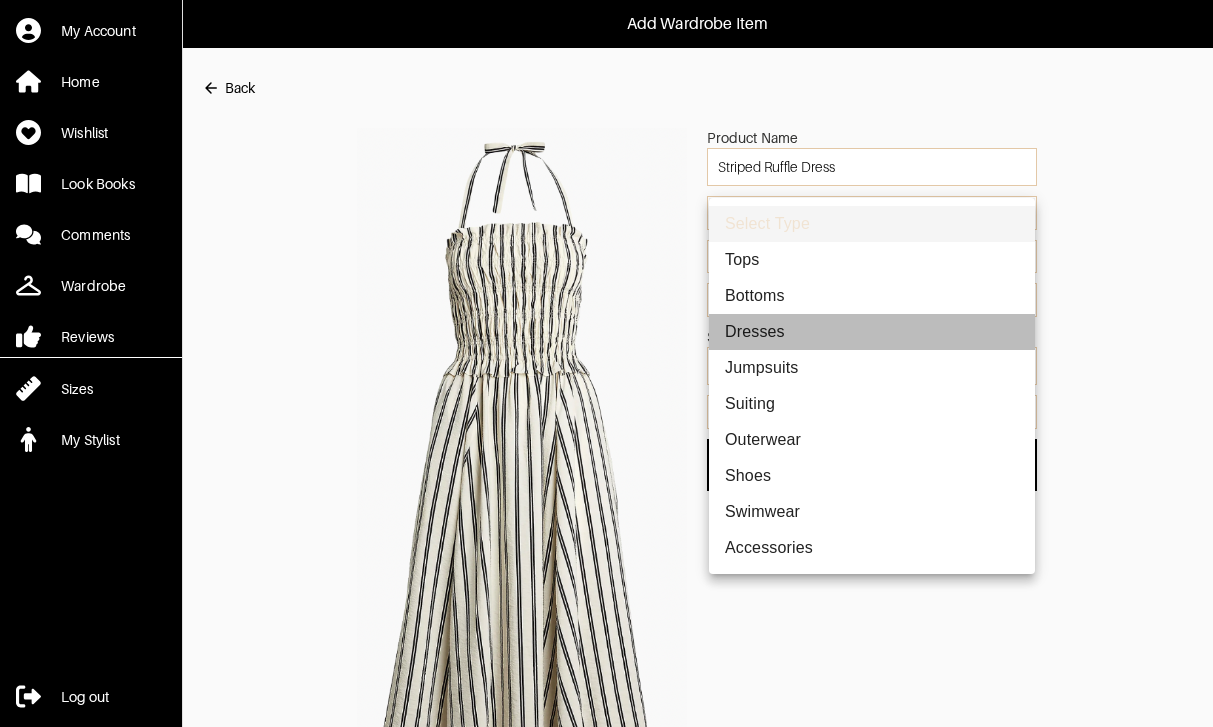 type on "13" 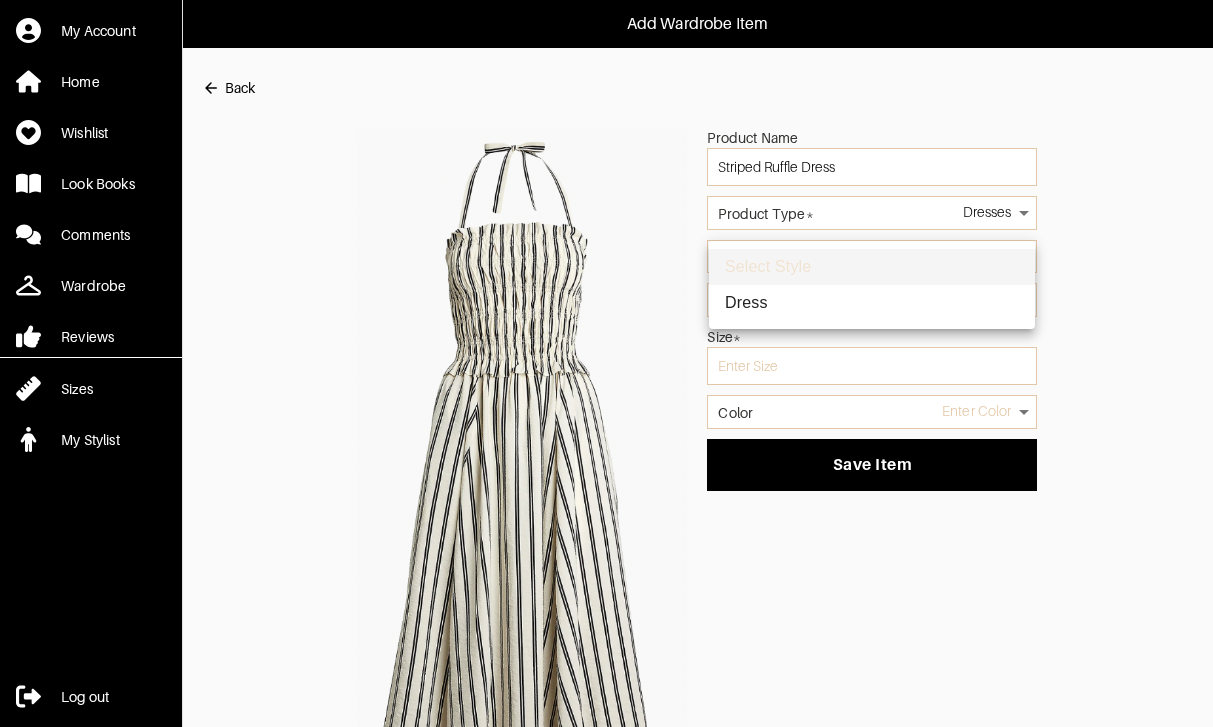 click on "Add Wardrobe Item My Account Home Wishlist Look Books Comments Wardrobe Reviews Sizes My Stylist Log out Back Product Name Striped Ruffle Dress Product Type* Dresses 13 Style* Select Style Brand Size* Color Enter Color Save Item Garmentier Select Style Dress" at bounding box center (606, 413) 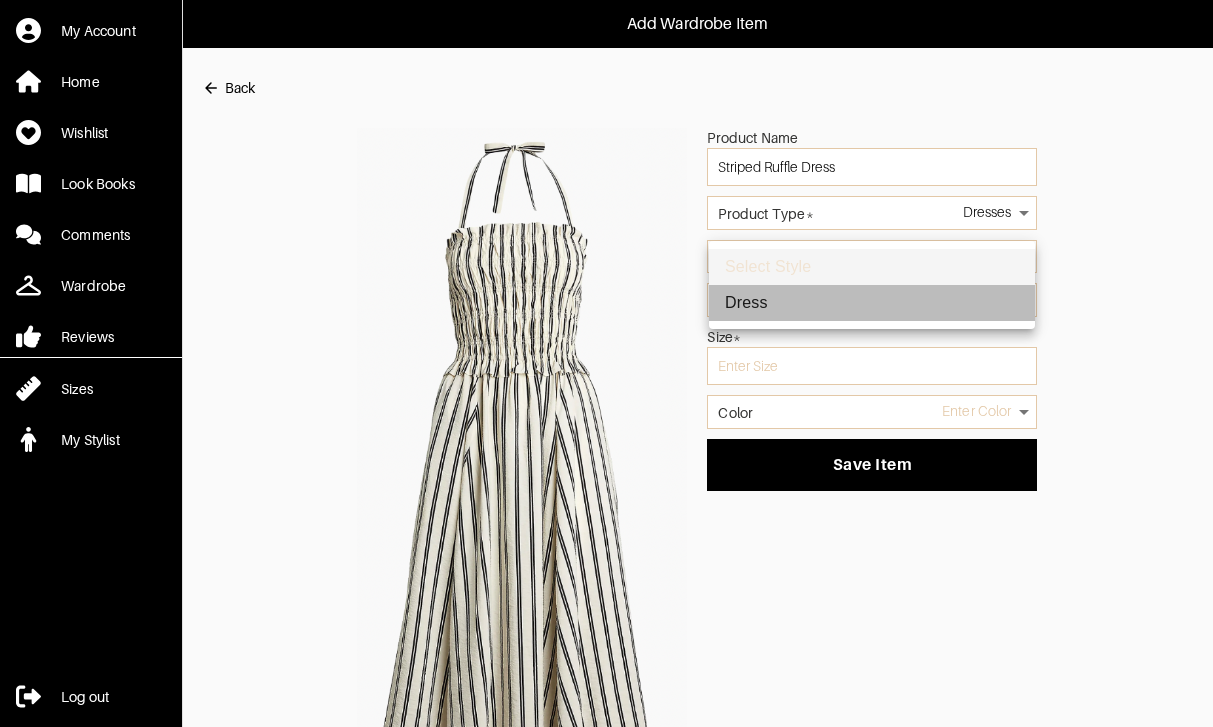click on "Dress" at bounding box center (872, 303) 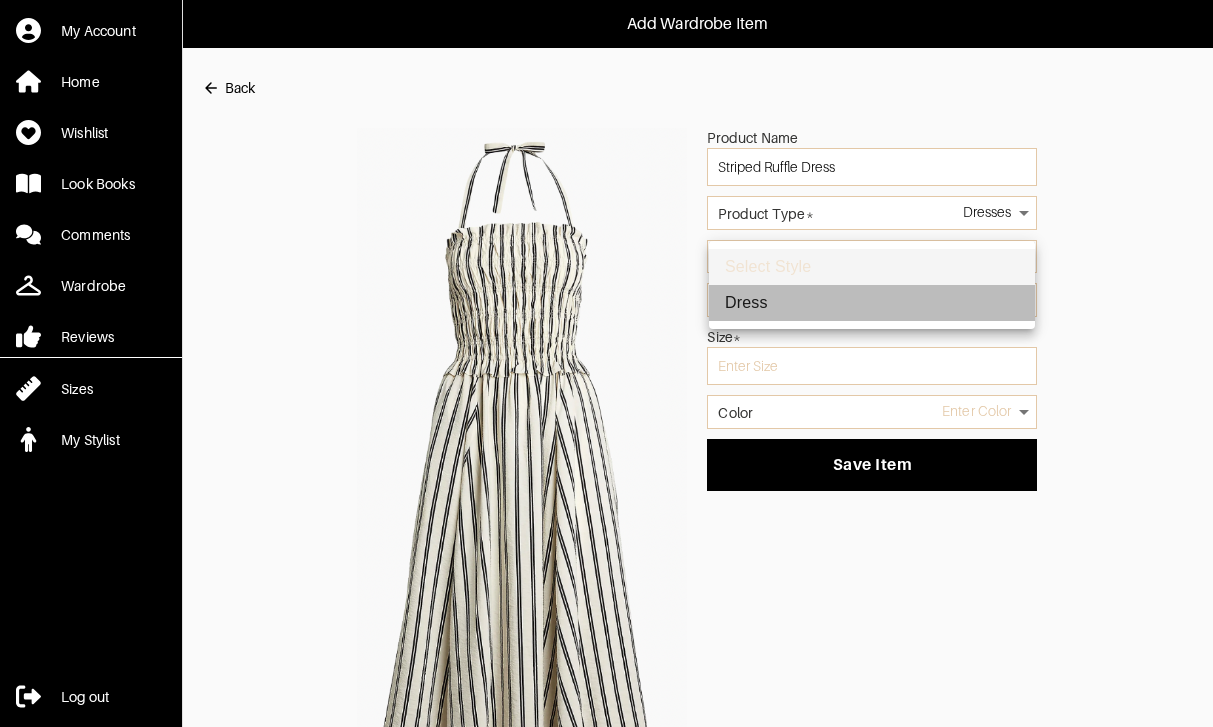 type on "45" 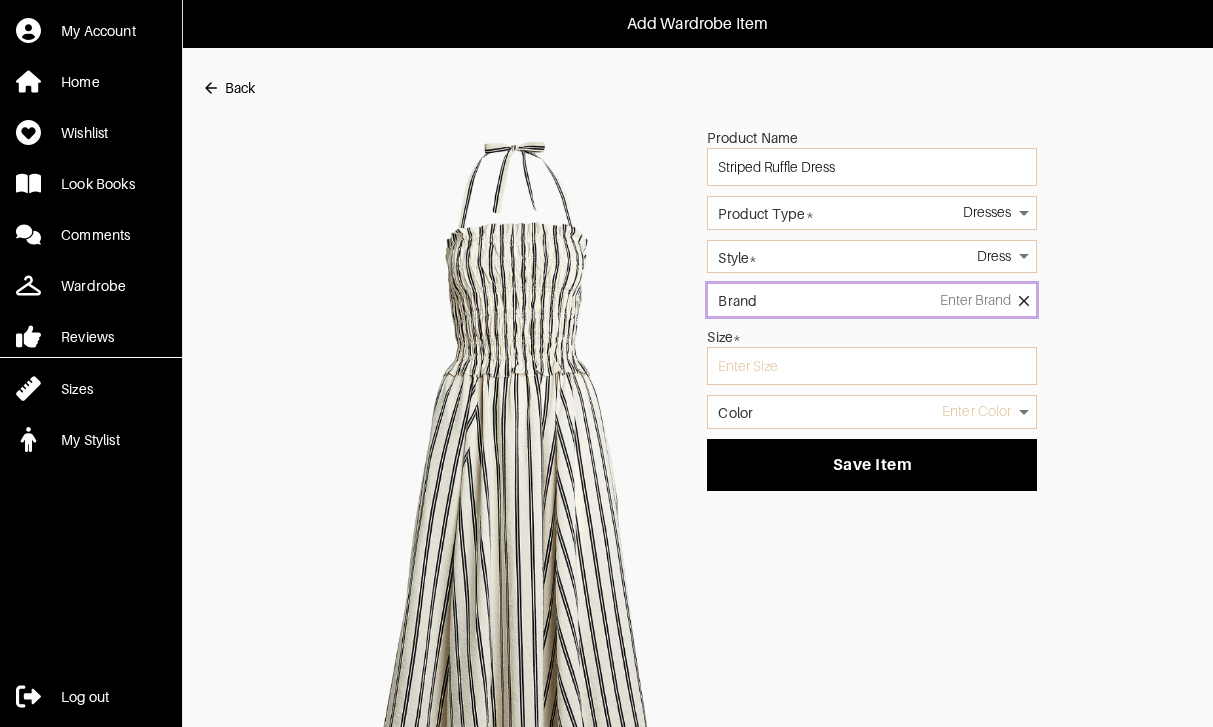 click on "Brand" at bounding box center [872, 300] 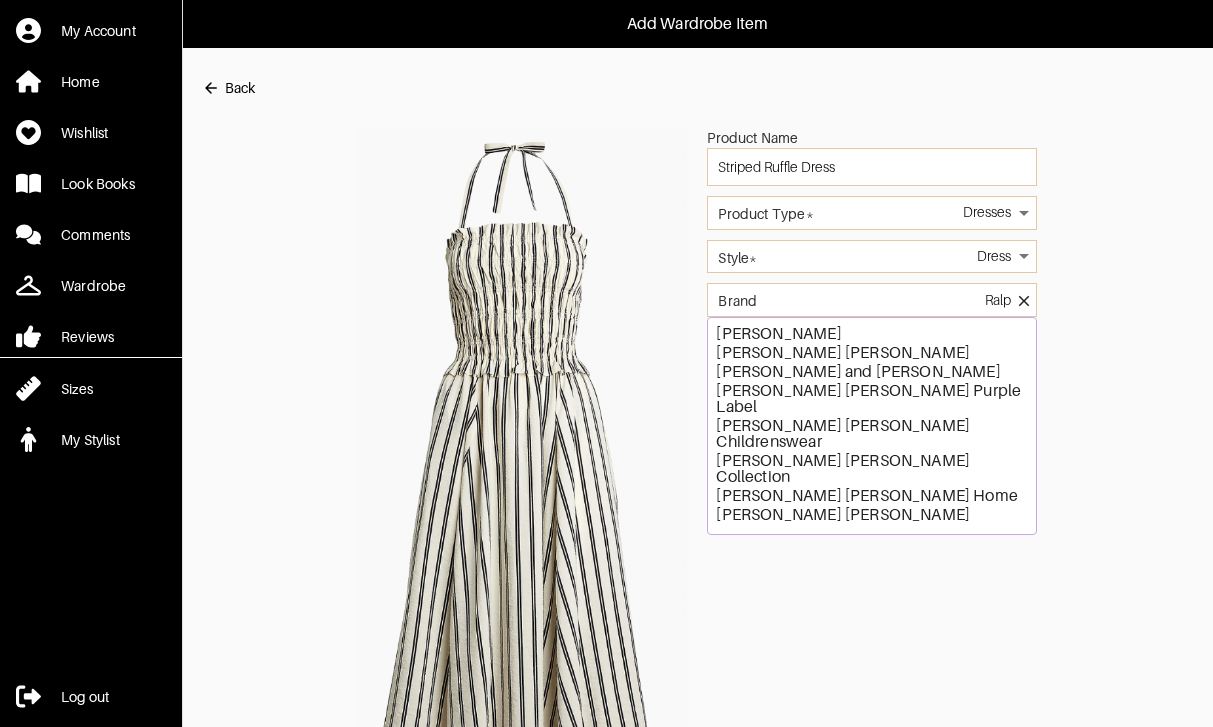 click on "[PERSON_NAME] [PERSON_NAME]" at bounding box center [872, 353] 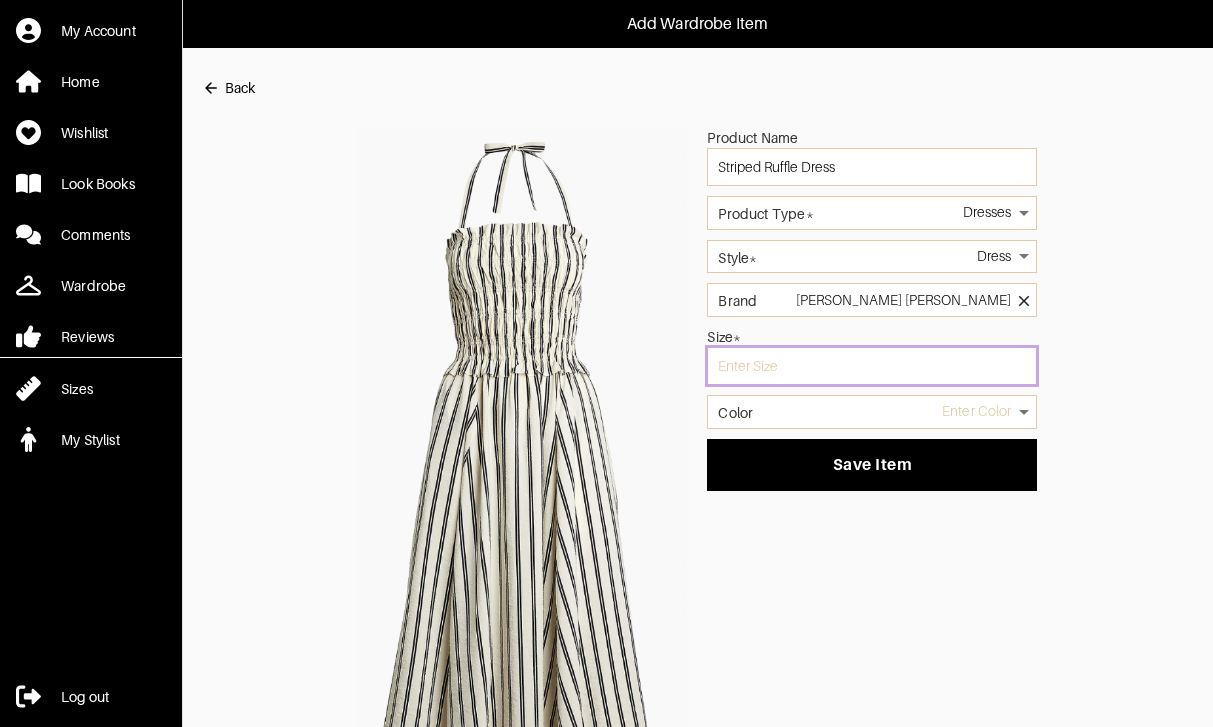 click at bounding box center (872, 366) 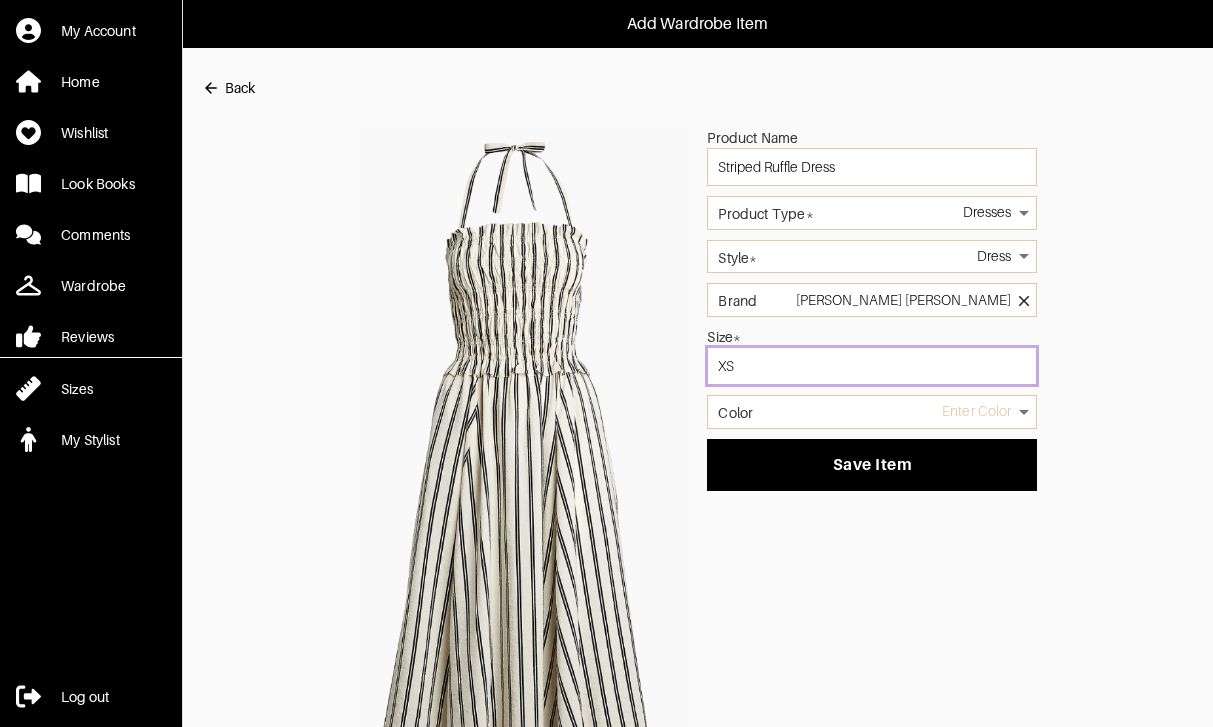 type on "XS" 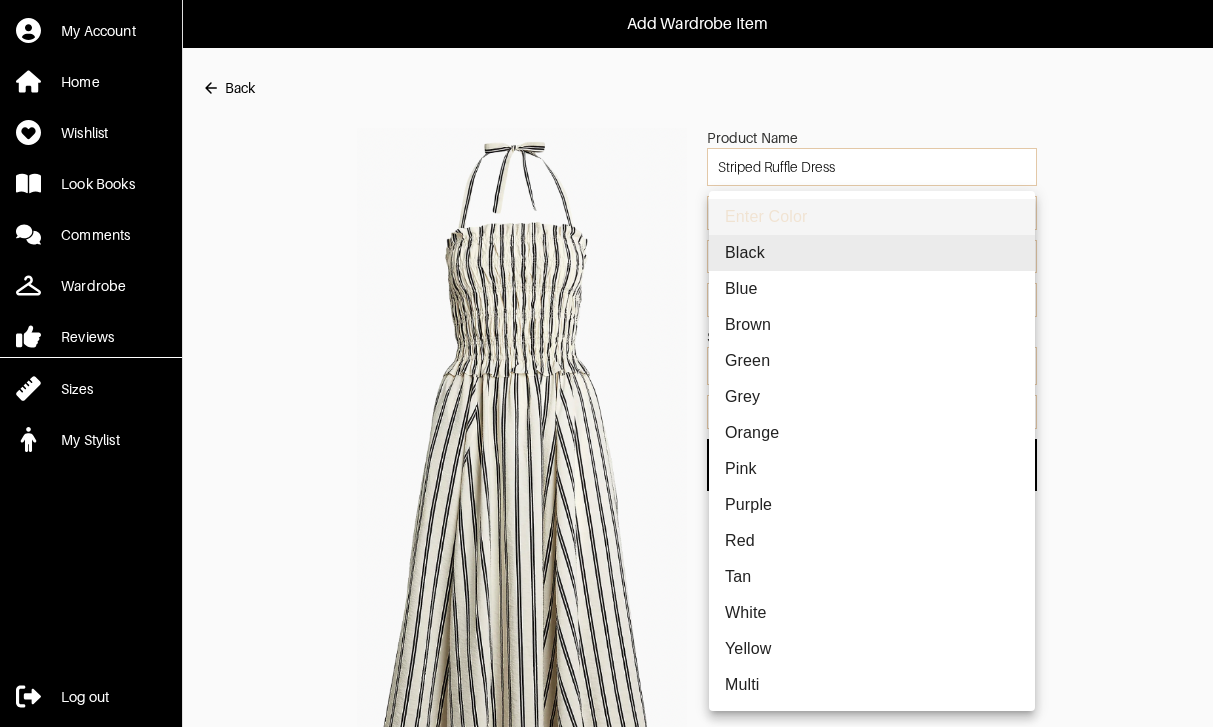 click on "Add Wardrobe Item My Account Home Wishlist Look Books Comments Wardrobe Reviews Sizes My Stylist Log out Back Product Name Striped Ruffle Dress Product Type* Dresses 13 Style* Dress 45 Brand [PERSON_NAME] [PERSON_NAME] Size* XS Color Enter Color Save Item Garmentier Enter Color Black Blue Brown Green Grey Orange Pink Purple Red [PERSON_NAME] Yellow Multi" at bounding box center [606, 413] 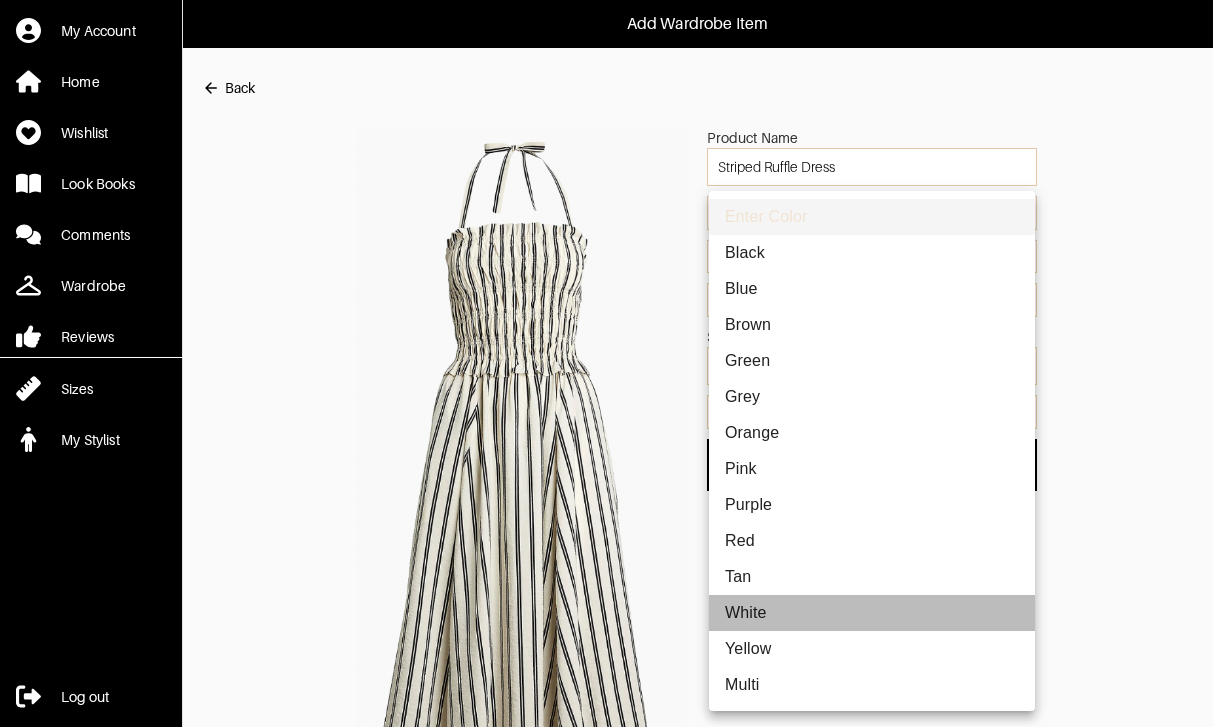 click on "White" at bounding box center [872, 613] 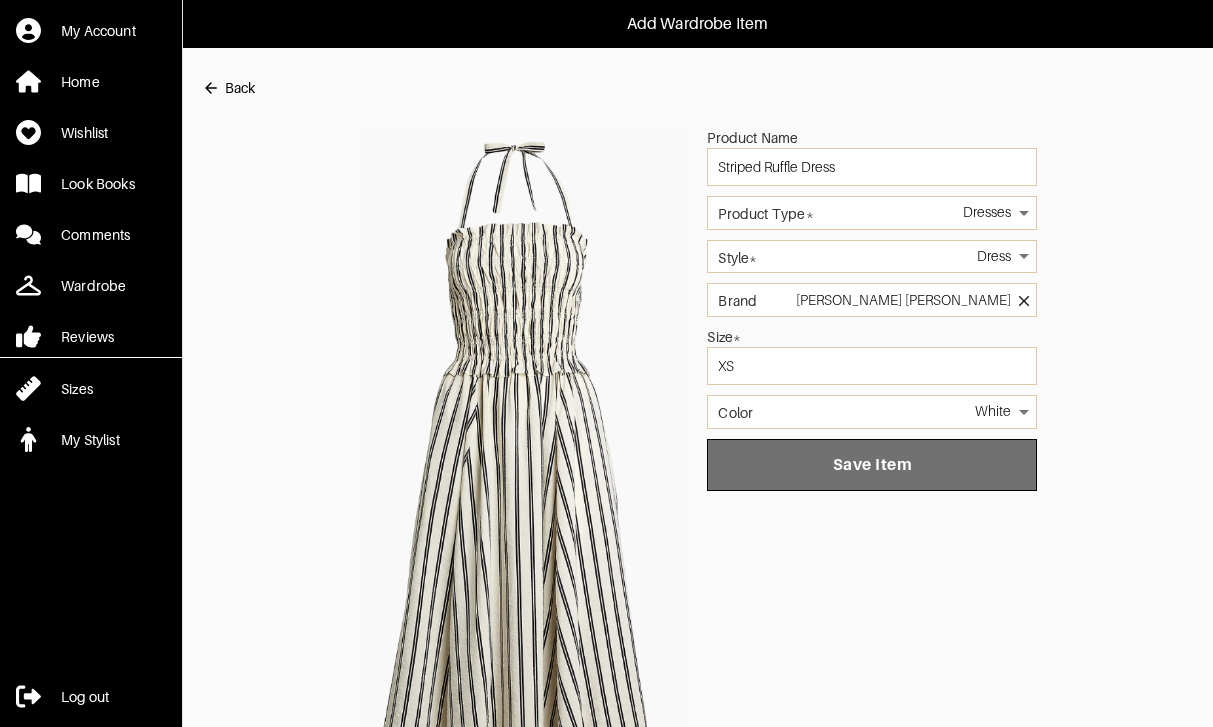 click on "Save Item" at bounding box center [872, 465] 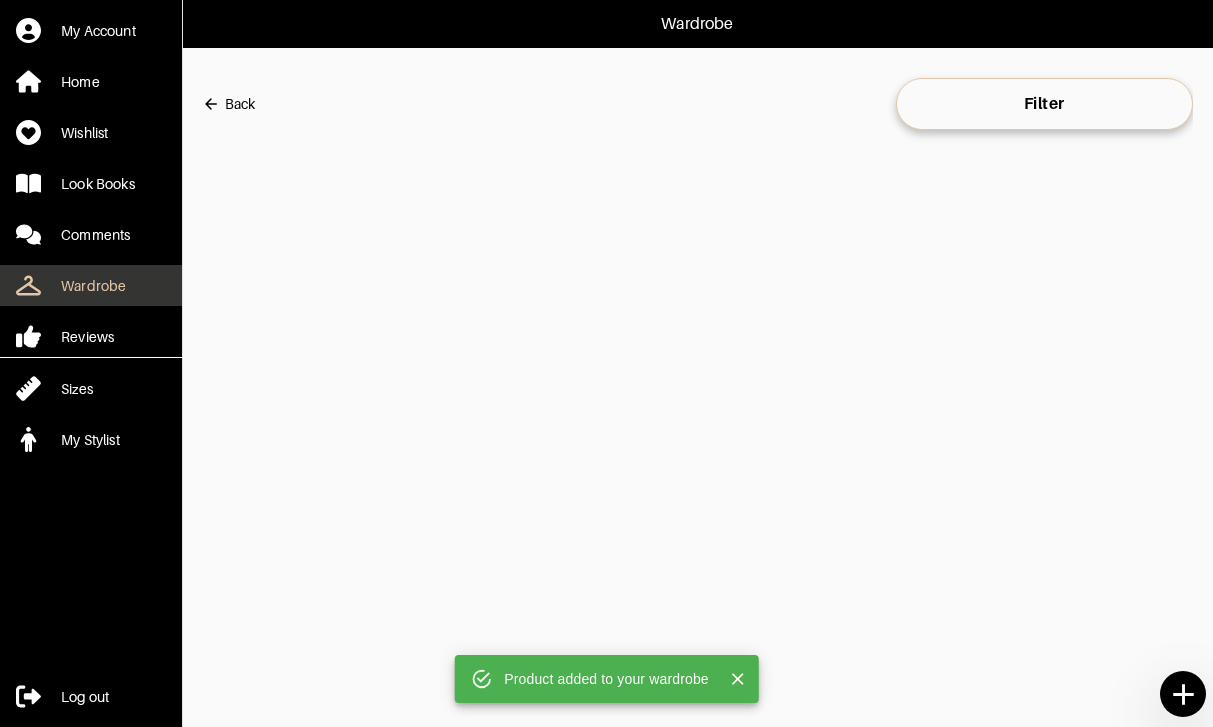 click on "Wardrobe" at bounding box center (93, 286) 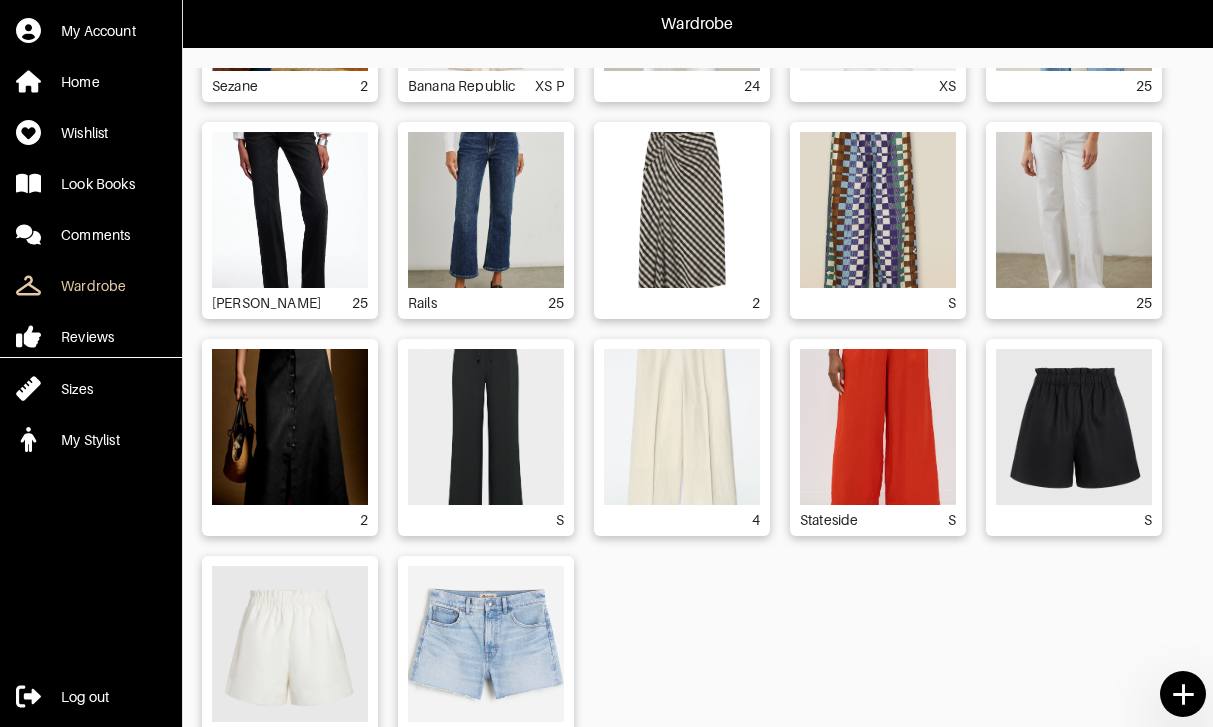 scroll, scrollTop: 2895, scrollLeft: 0, axis: vertical 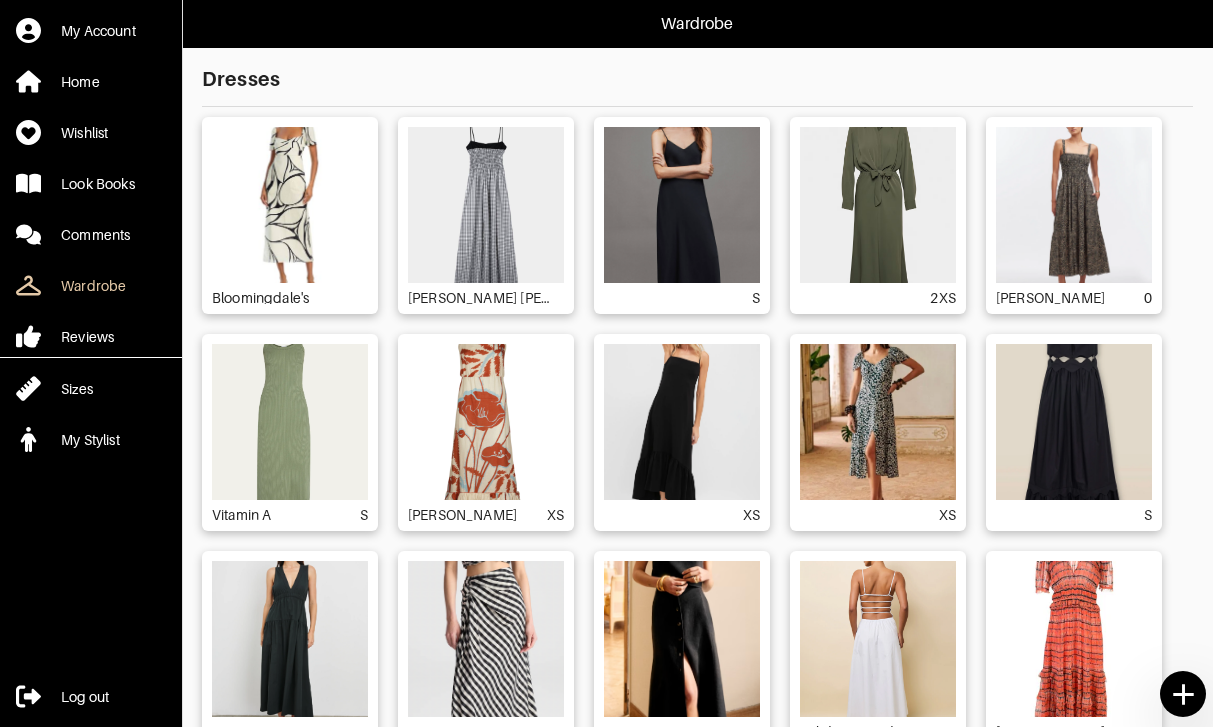 click at bounding box center [682, 422] 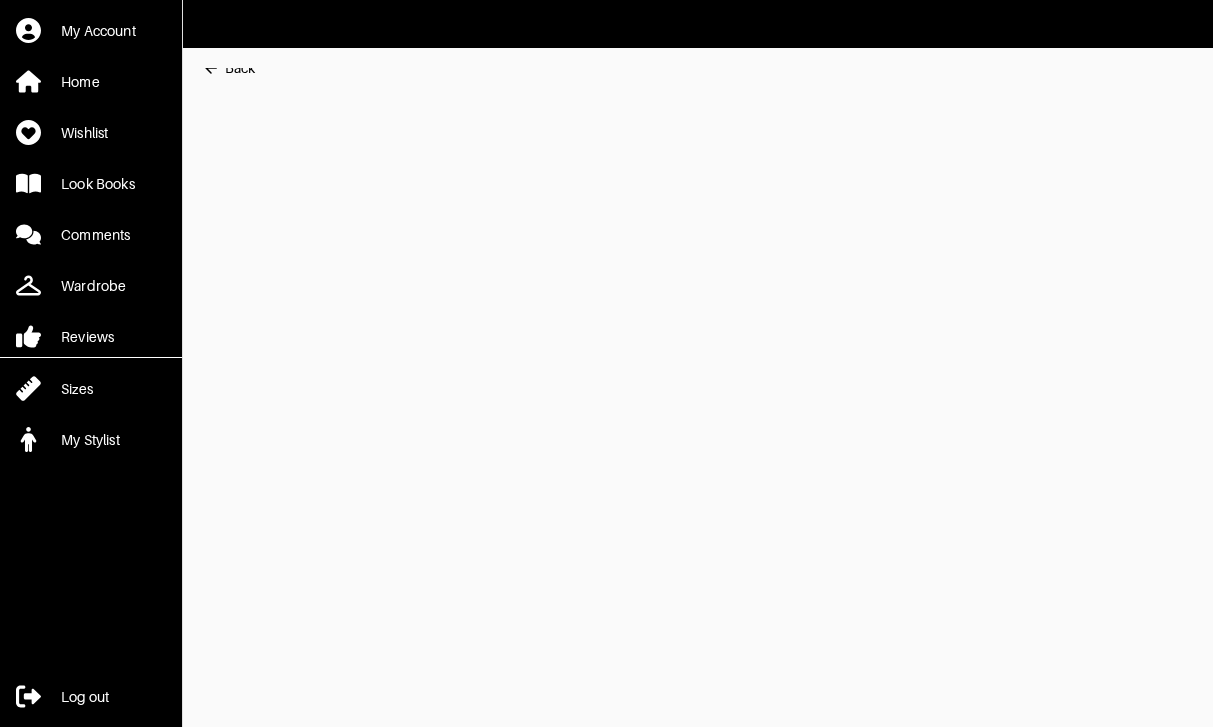 scroll, scrollTop: 0, scrollLeft: 0, axis: both 